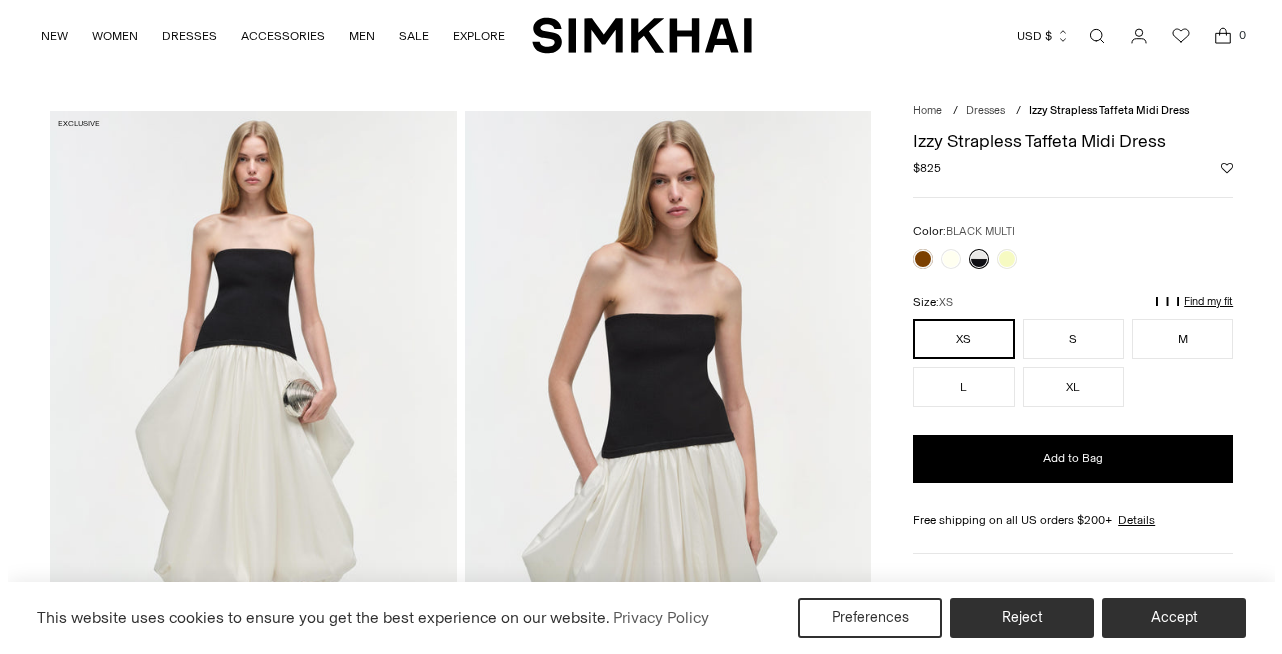 scroll, scrollTop: 0, scrollLeft: 0, axis: both 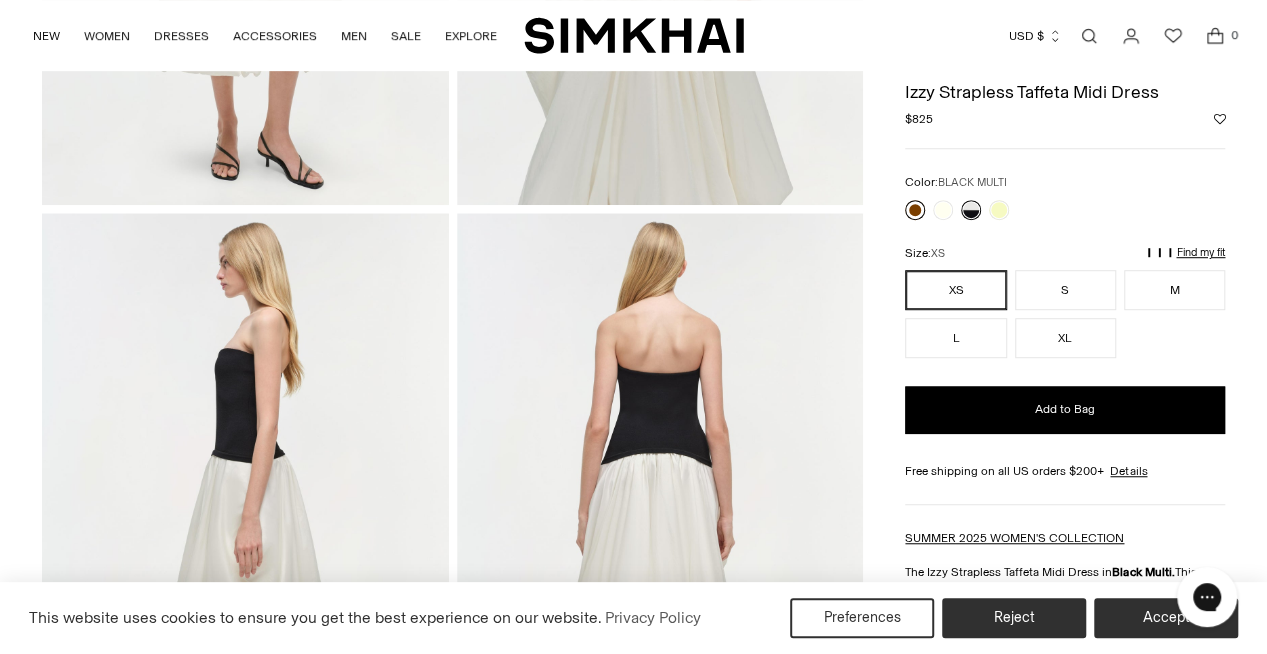 click at bounding box center [915, 210] 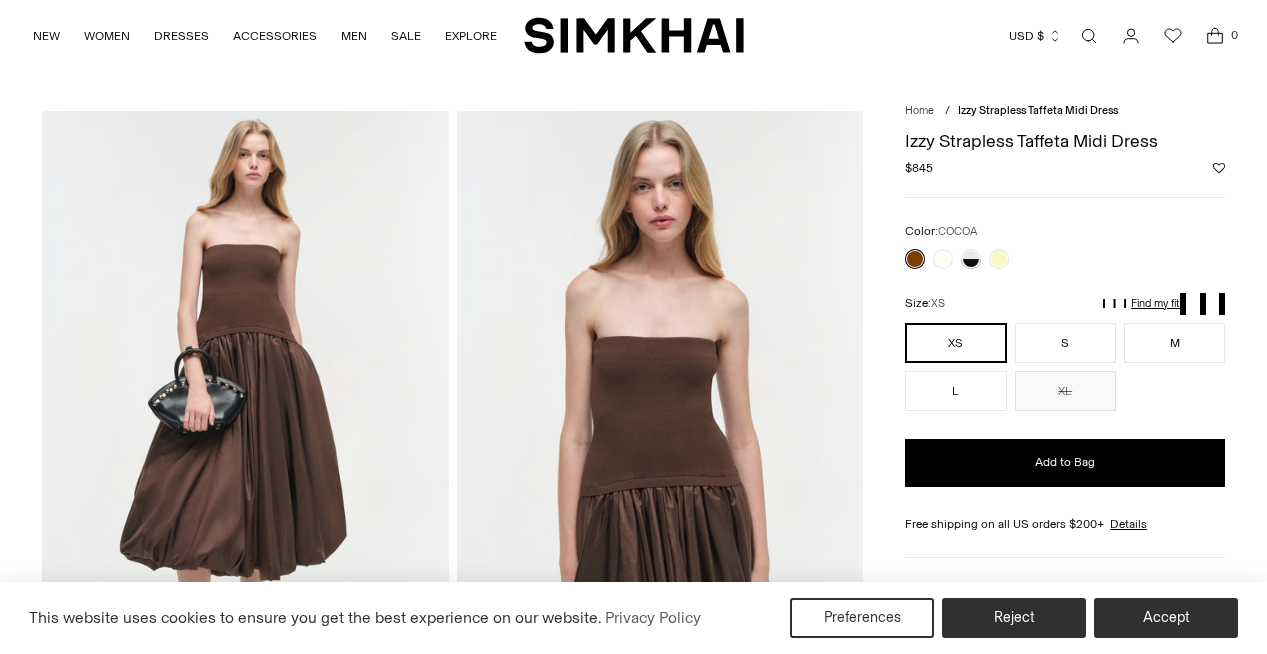 scroll, scrollTop: 0, scrollLeft: 0, axis: both 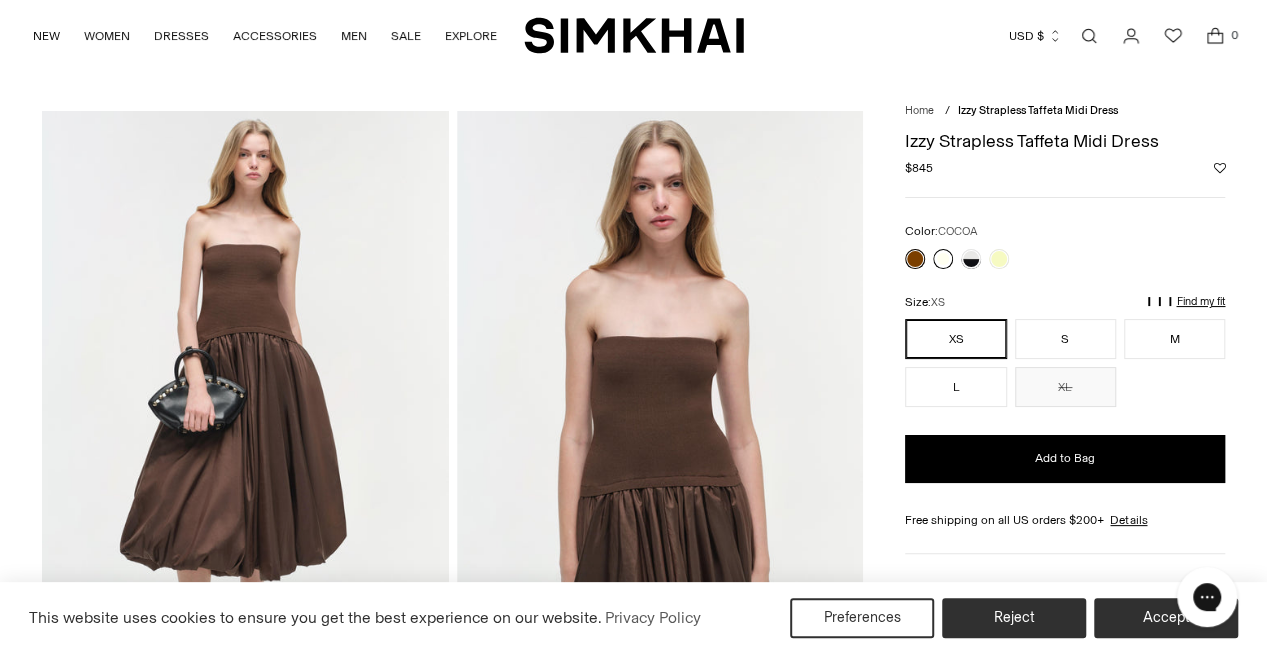 click at bounding box center (943, 259) 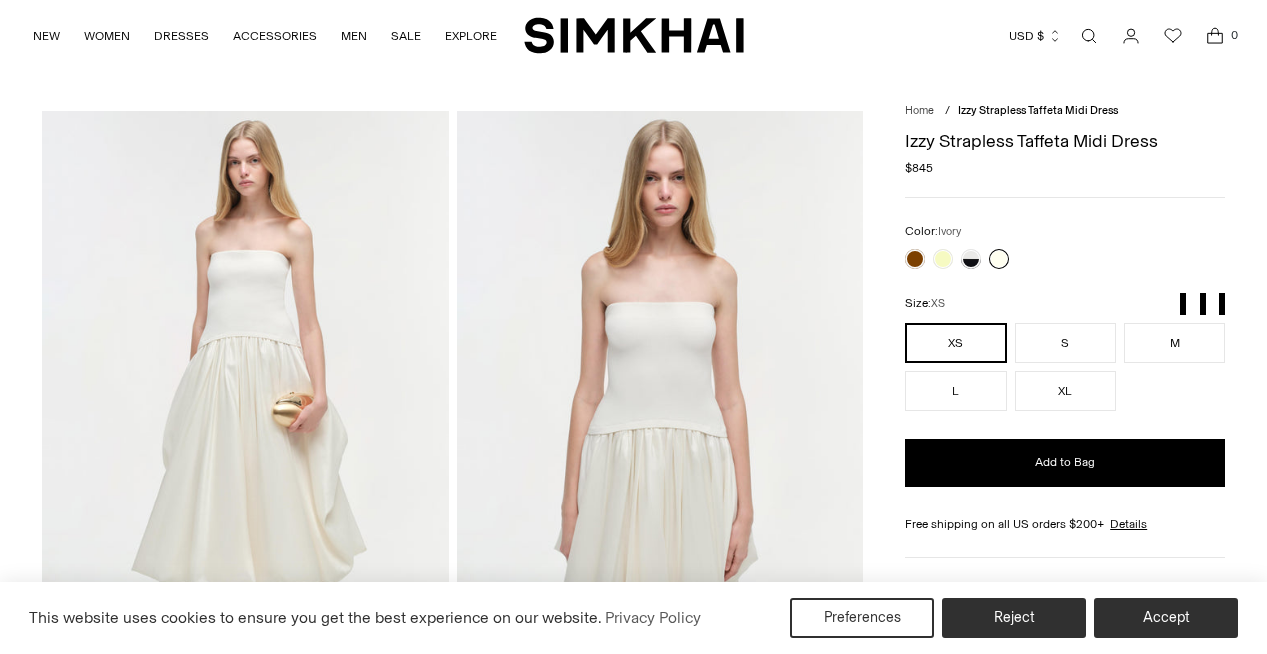 scroll, scrollTop: 0, scrollLeft: 0, axis: both 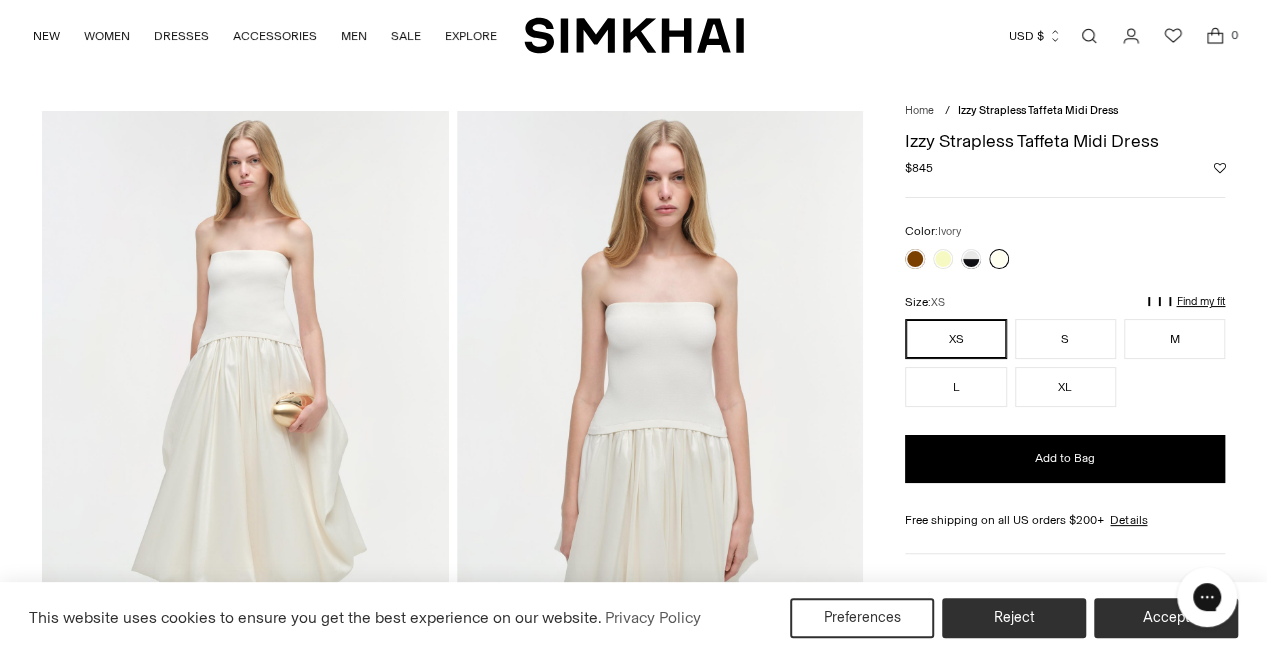 click at bounding box center [999, 259] 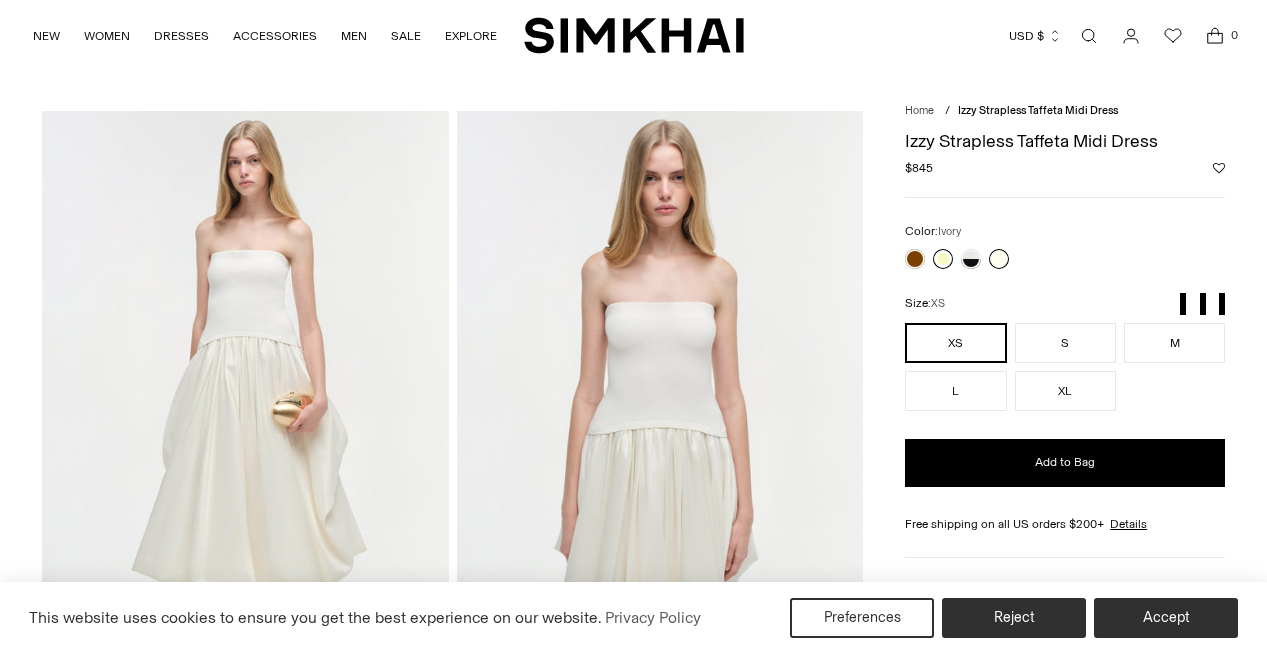 scroll, scrollTop: 0, scrollLeft: 0, axis: both 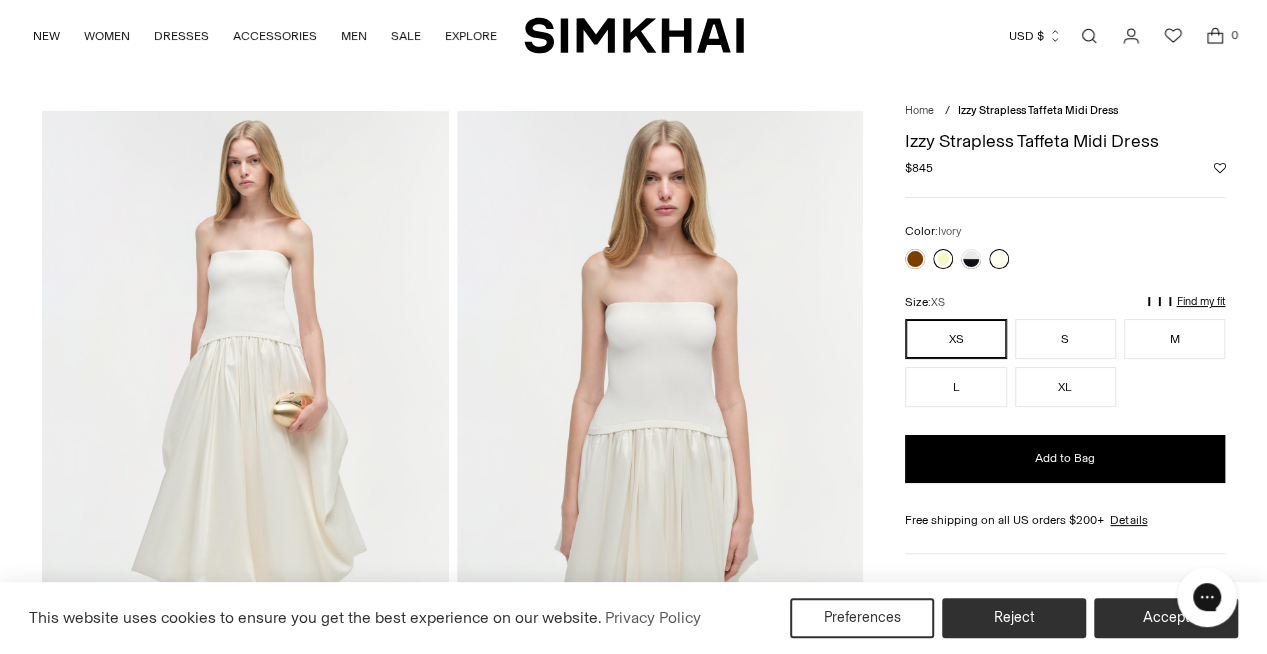 click at bounding box center (943, 259) 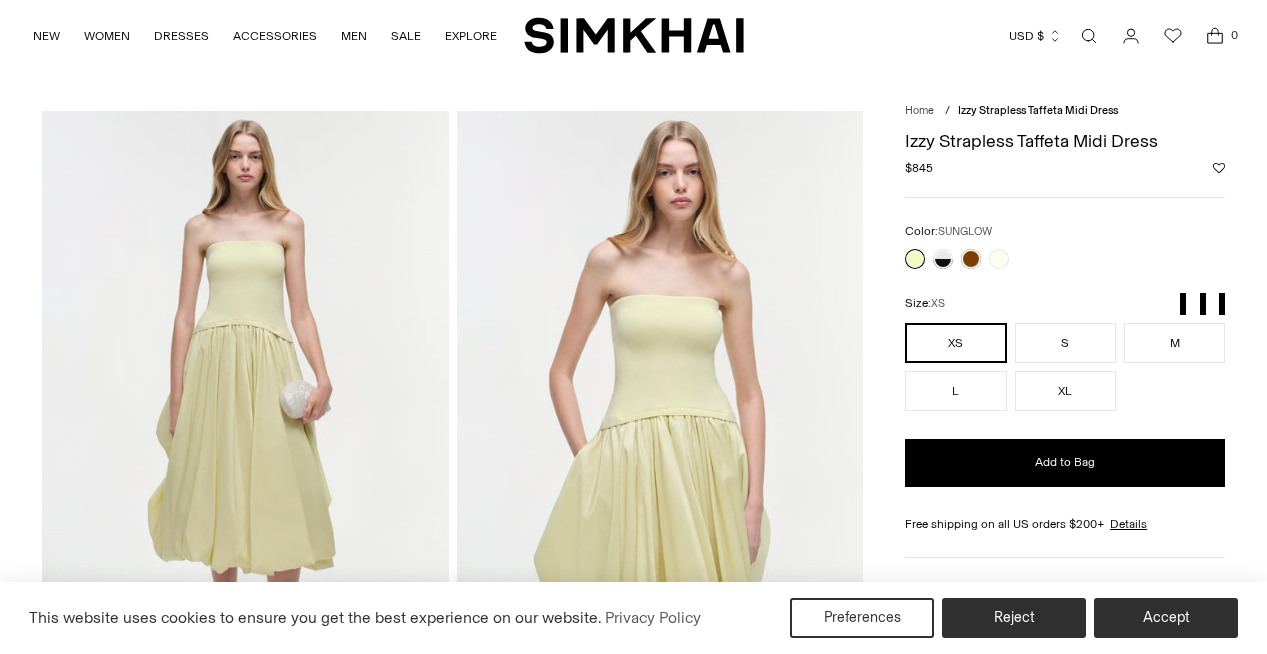 scroll, scrollTop: 0, scrollLeft: 0, axis: both 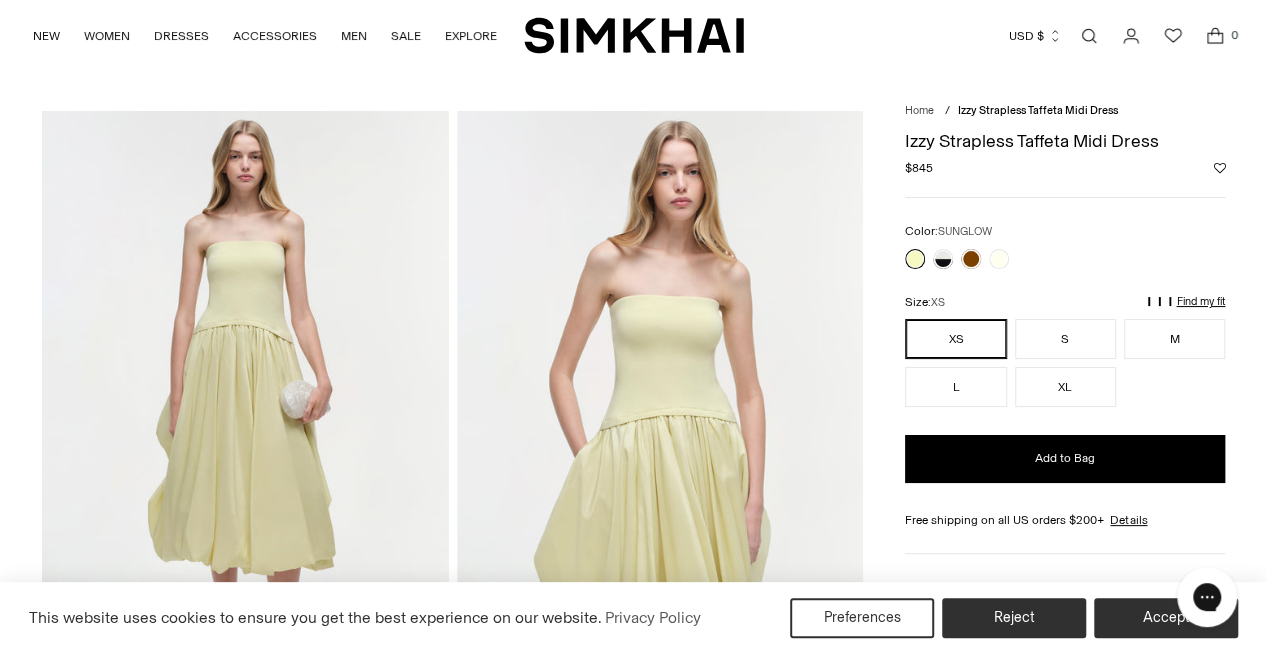 click at bounding box center [943, 259] 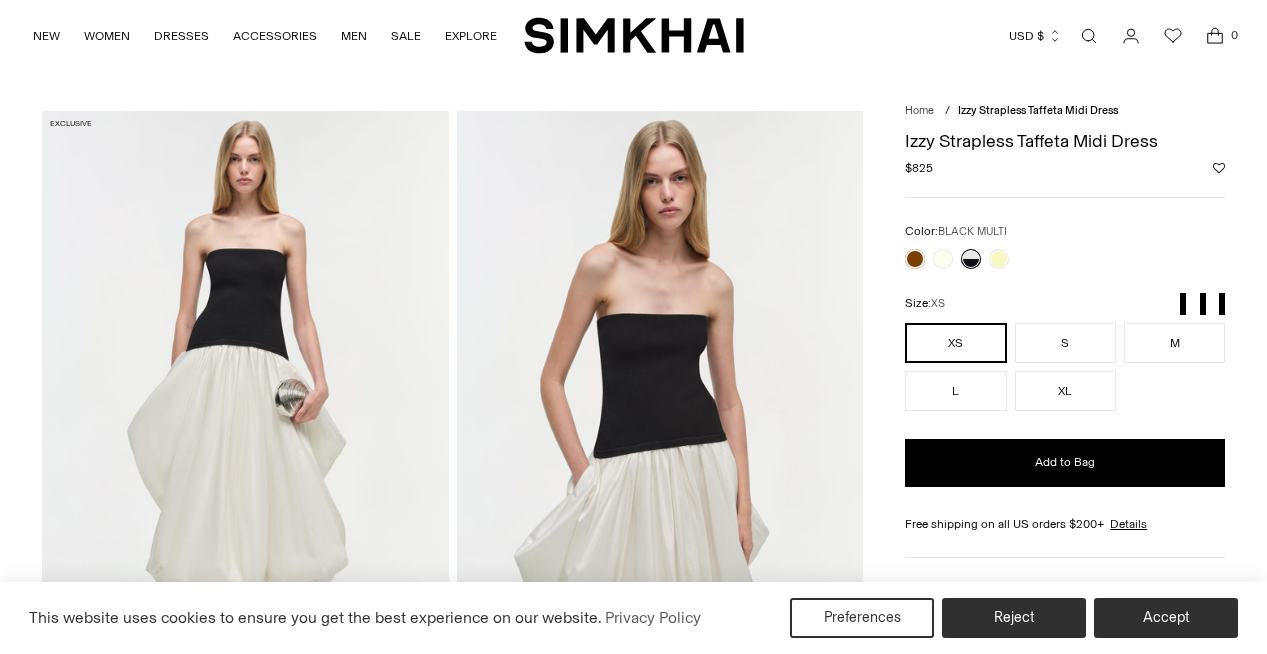 scroll, scrollTop: 0, scrollLeft: 0, axis: both 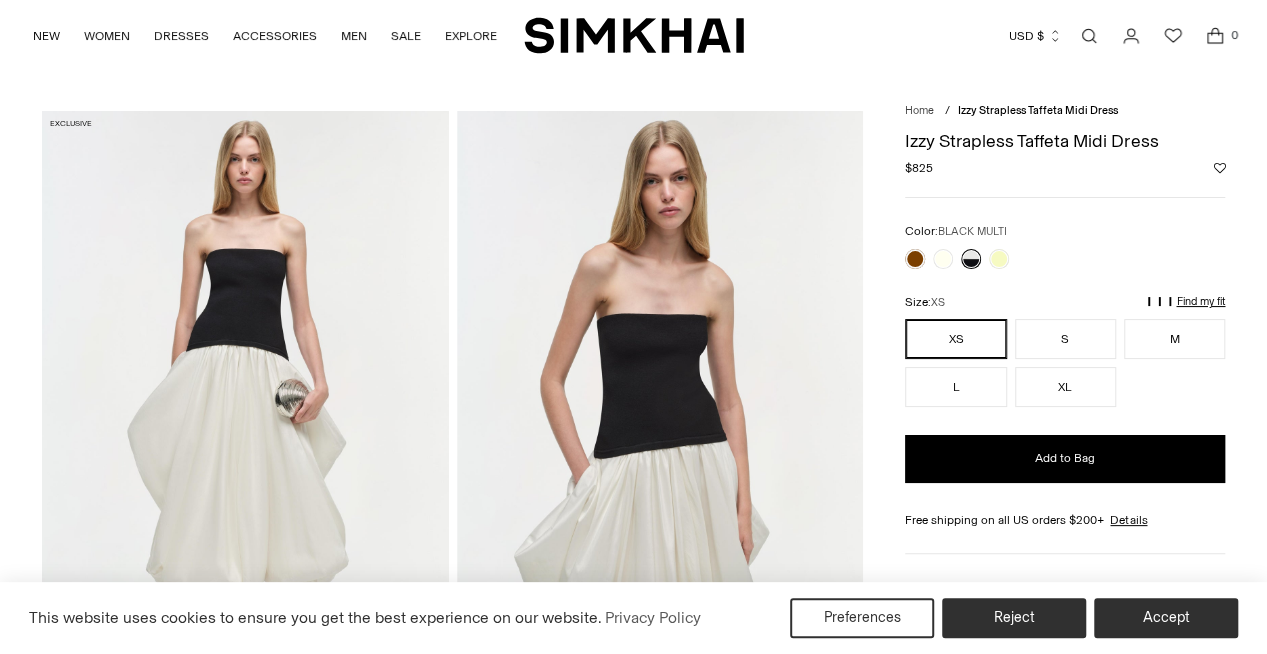 click at bounding box center [245, 416] 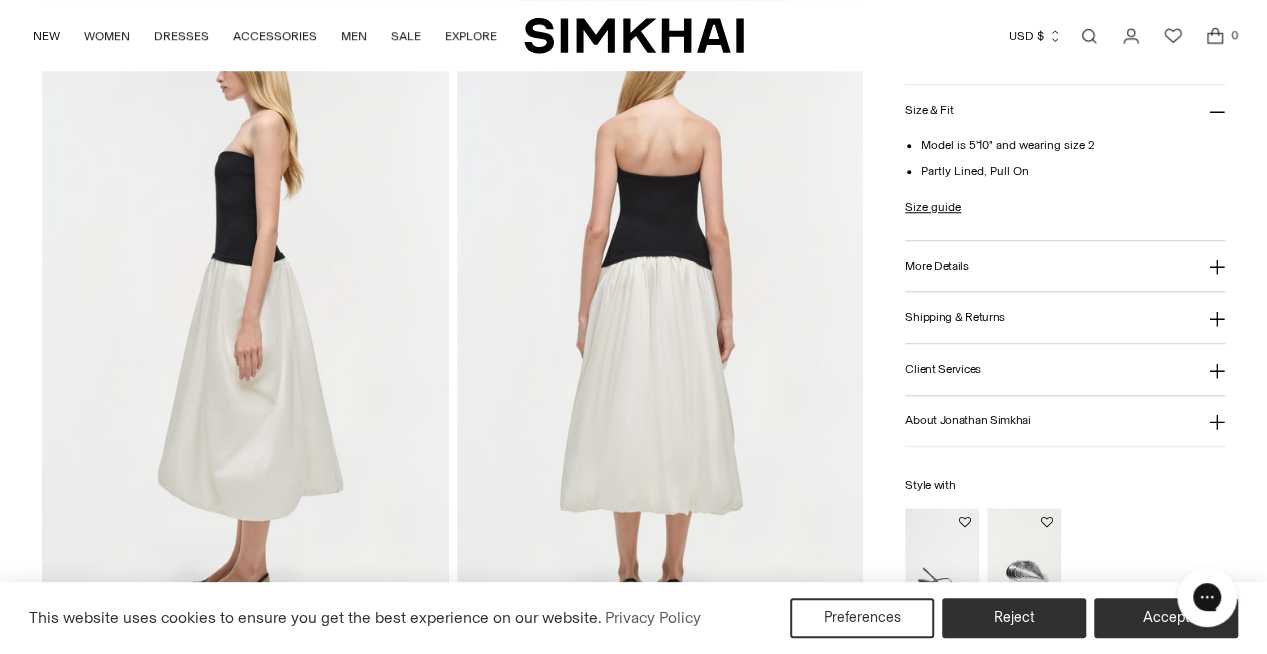 scroll, scrollTop: 713, scrollLeft: 0, axis: vertical 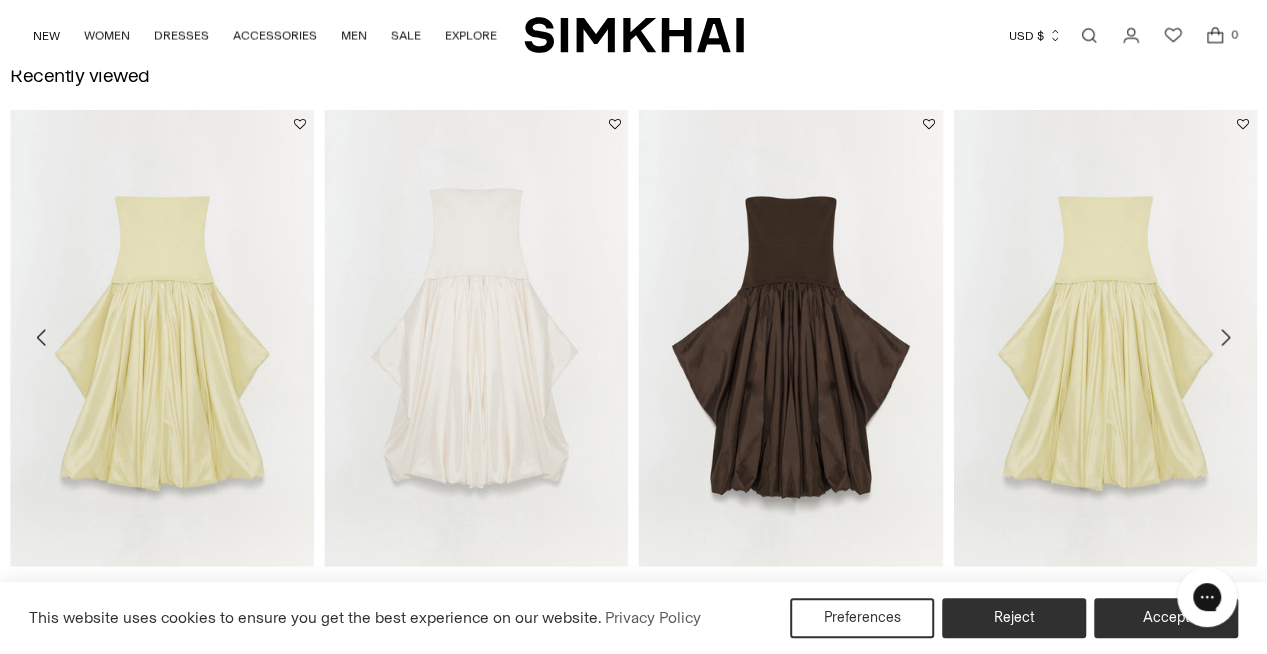 click 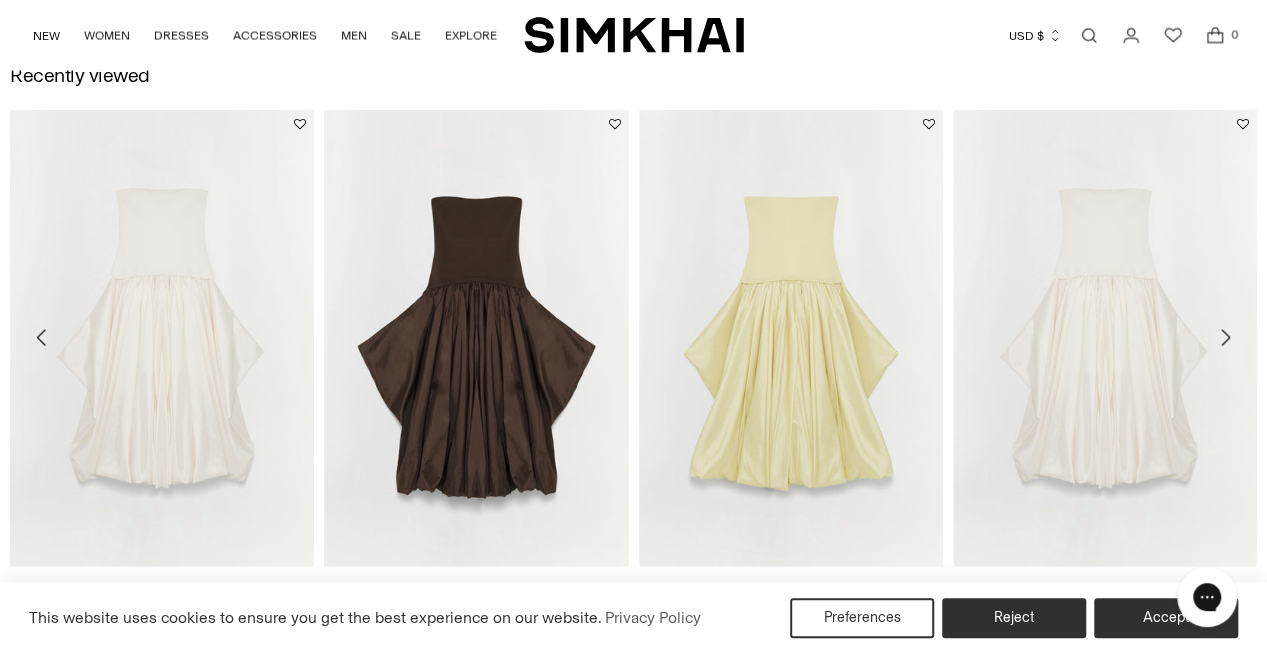 click 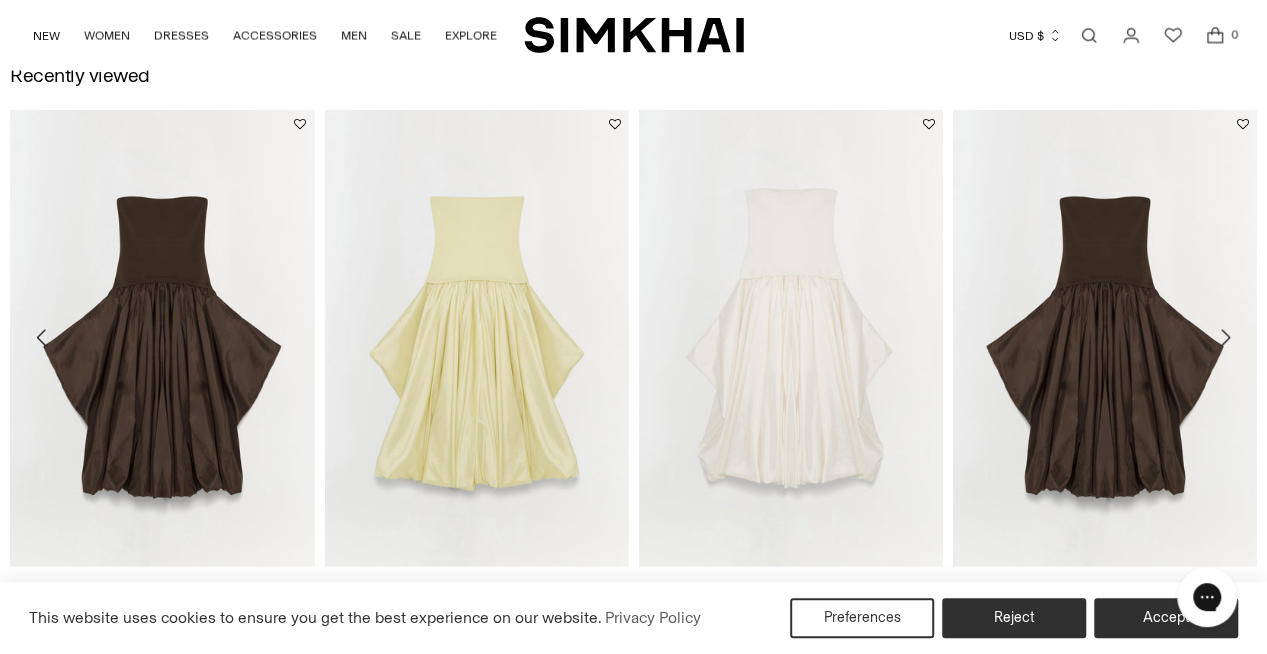 click 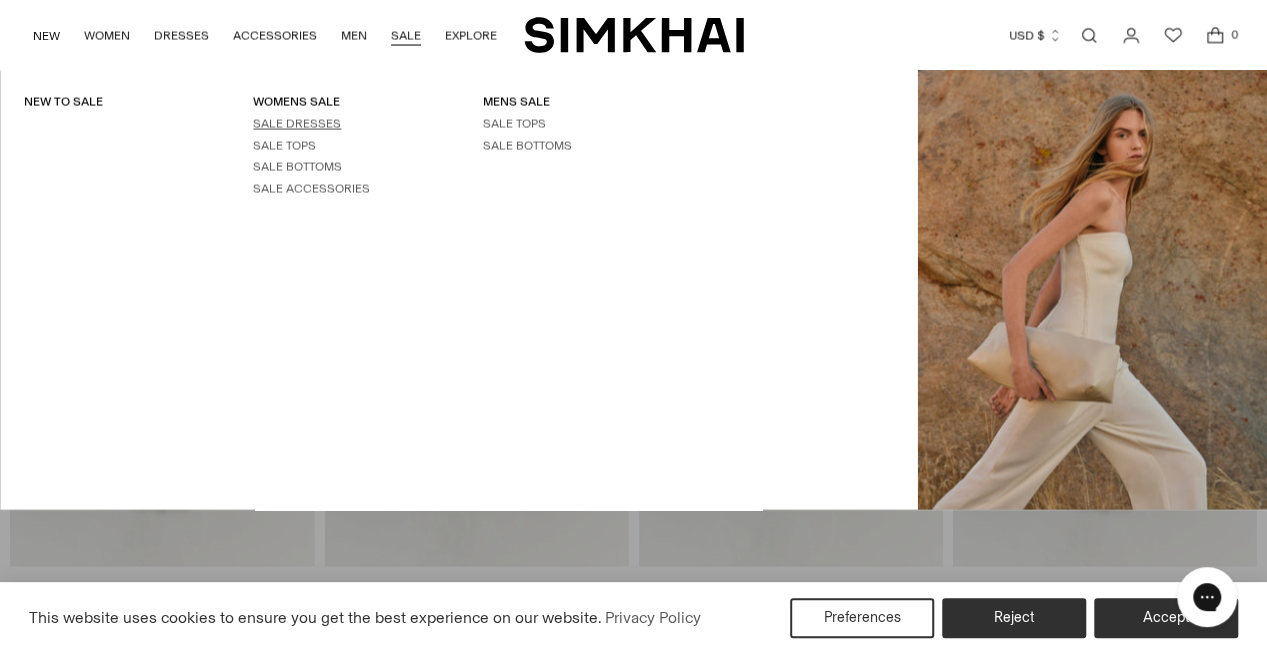 click on "SALE DRESSES" at bounding box center [297, 124] 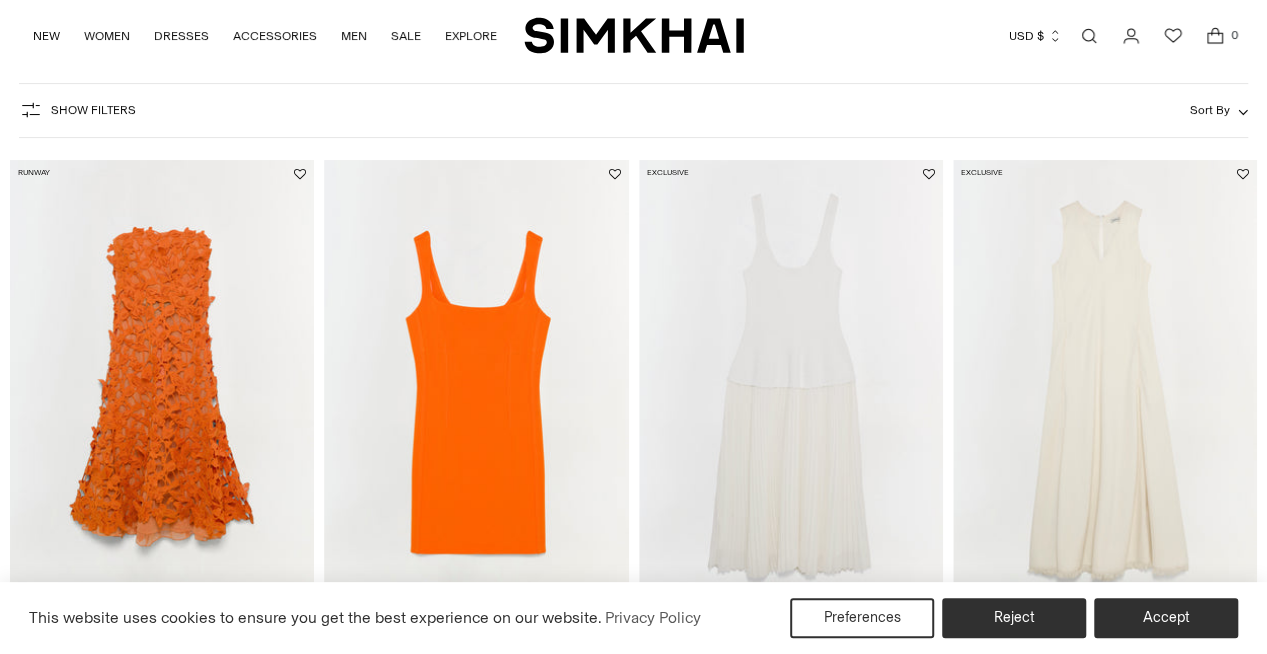 scroll, scrollTop: 162, scrollLeft: 0, axis: vertical 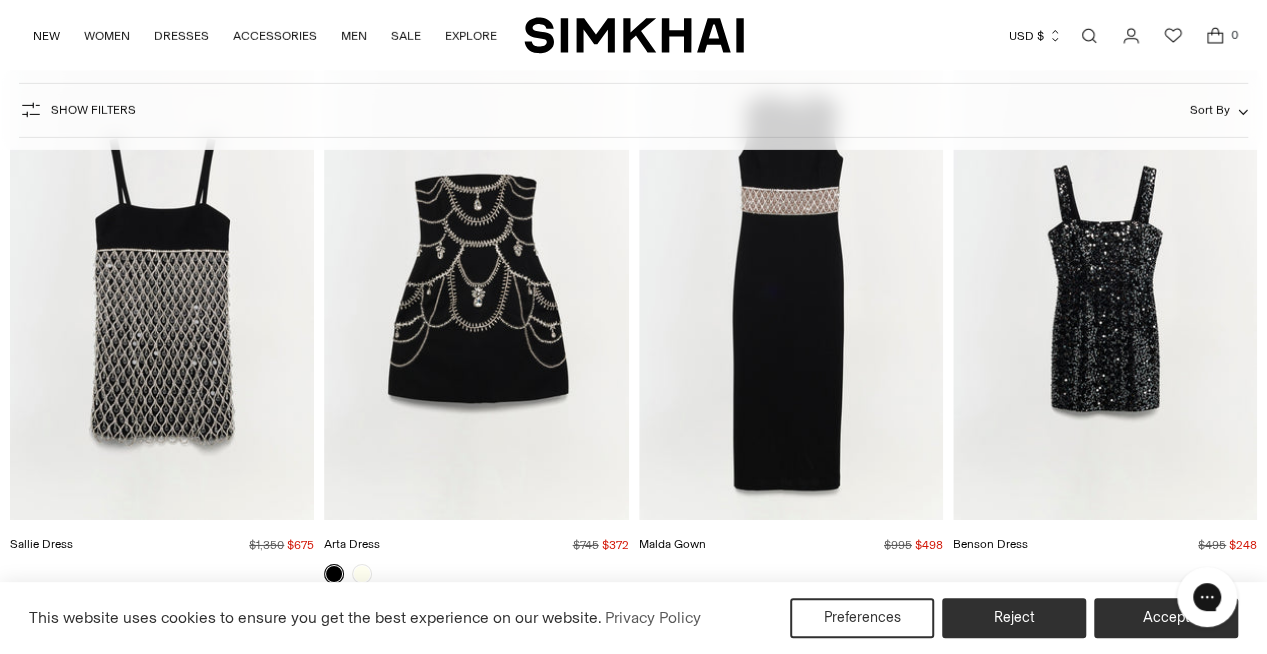 click at bounding box center [0, 0] 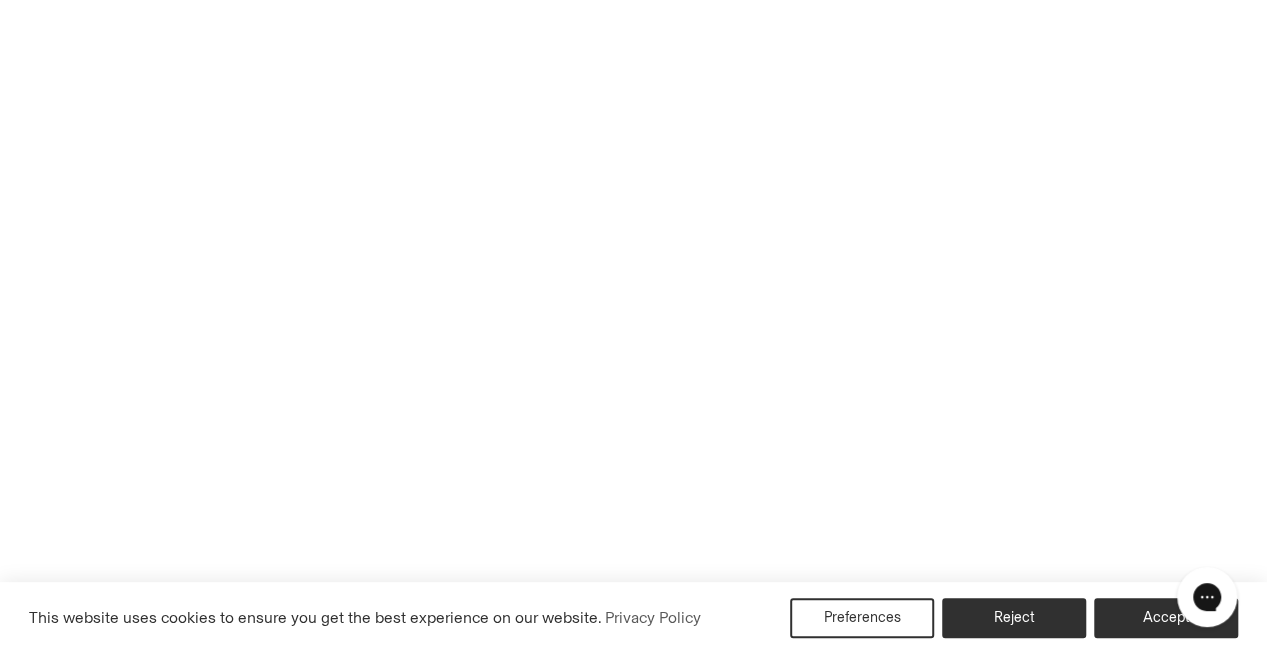 scroll, scrollTop: 6876, scrollLeft: 0, axis: vertical 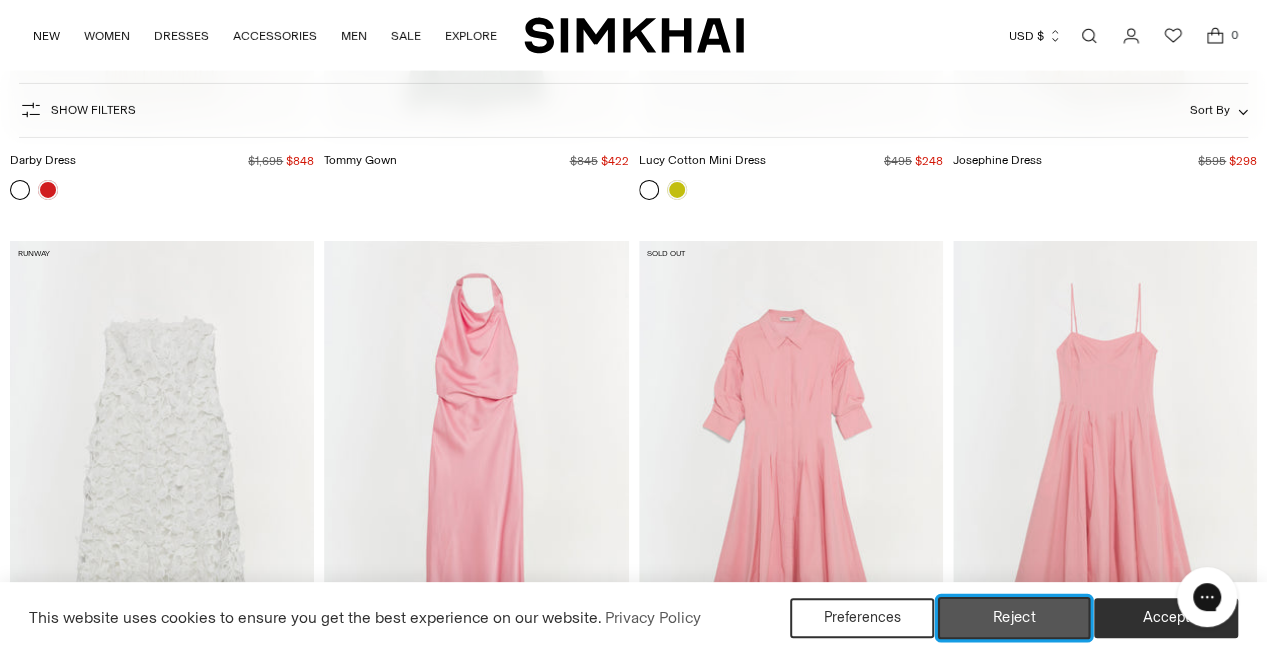 click on "Reject" at bounding box center [1014, 618] 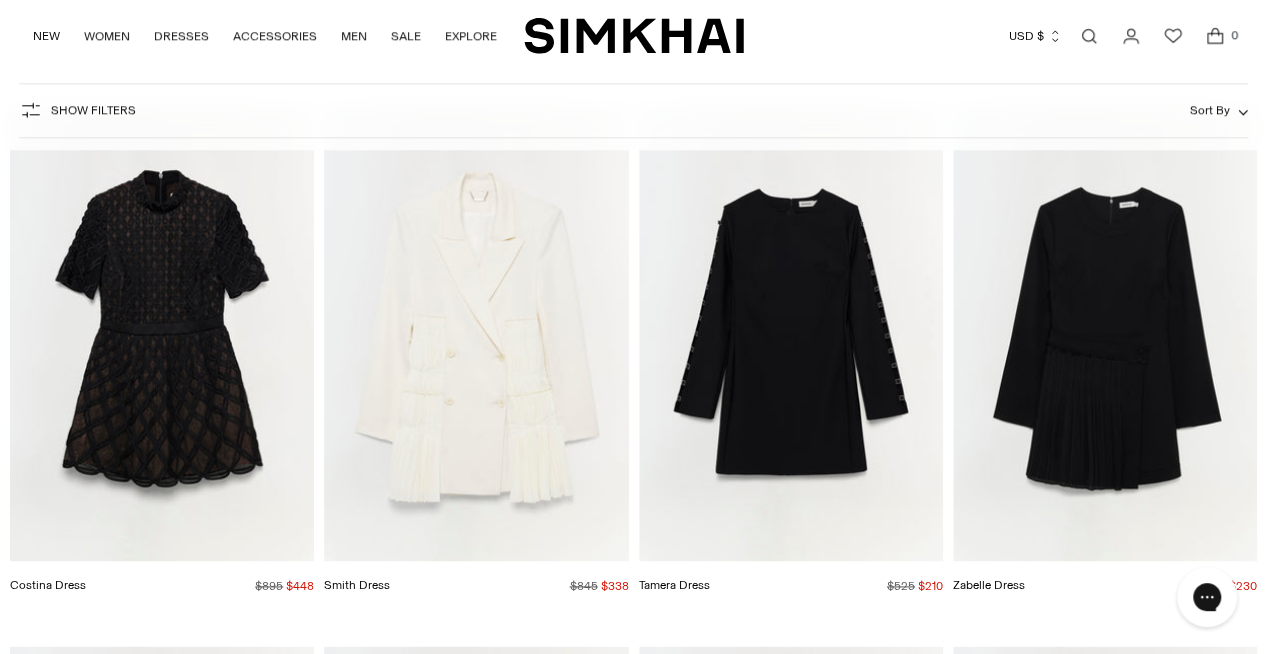scroll, scrollTop: 12434, scrollLeft: 0, axis: vertical 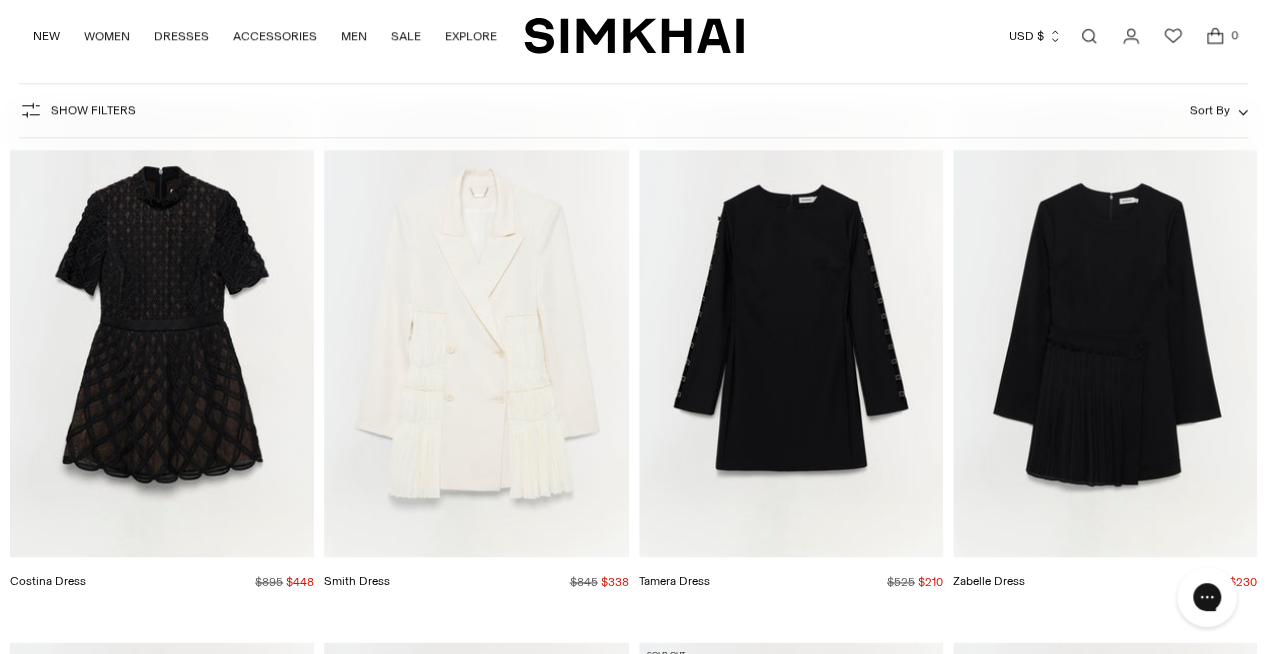 click at bounding box center [0, 0] 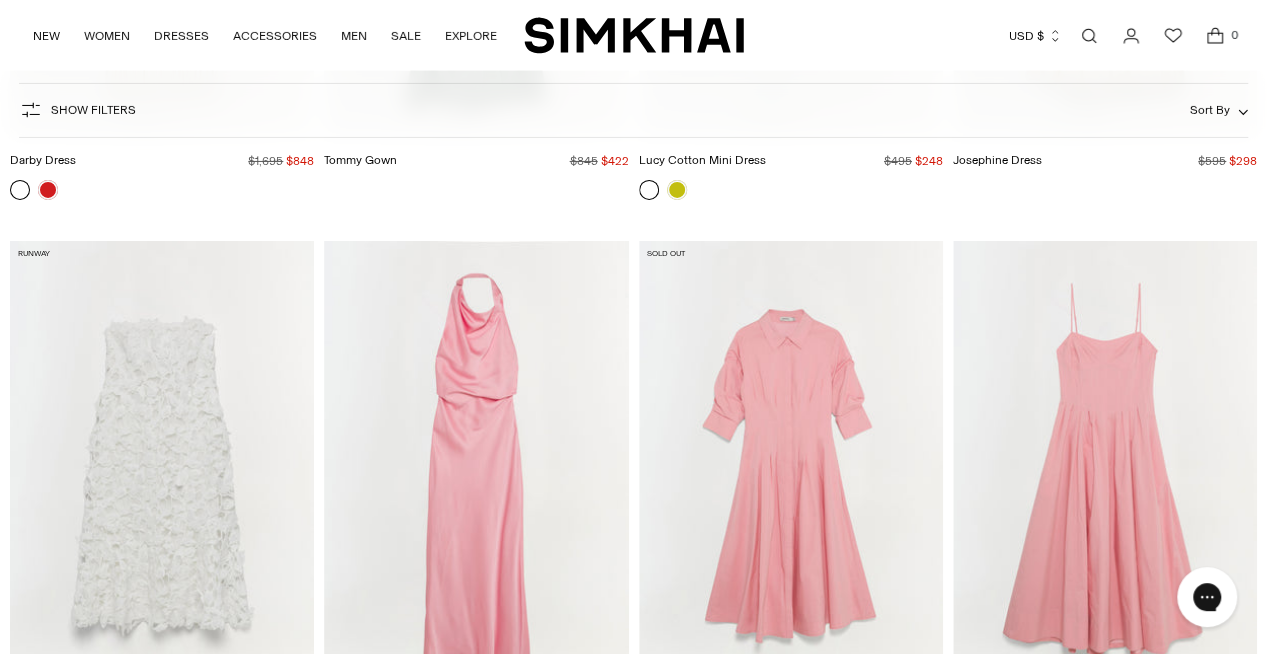 scroll, scrollTop: 3372, scrollLeft: 0, axis: vertical 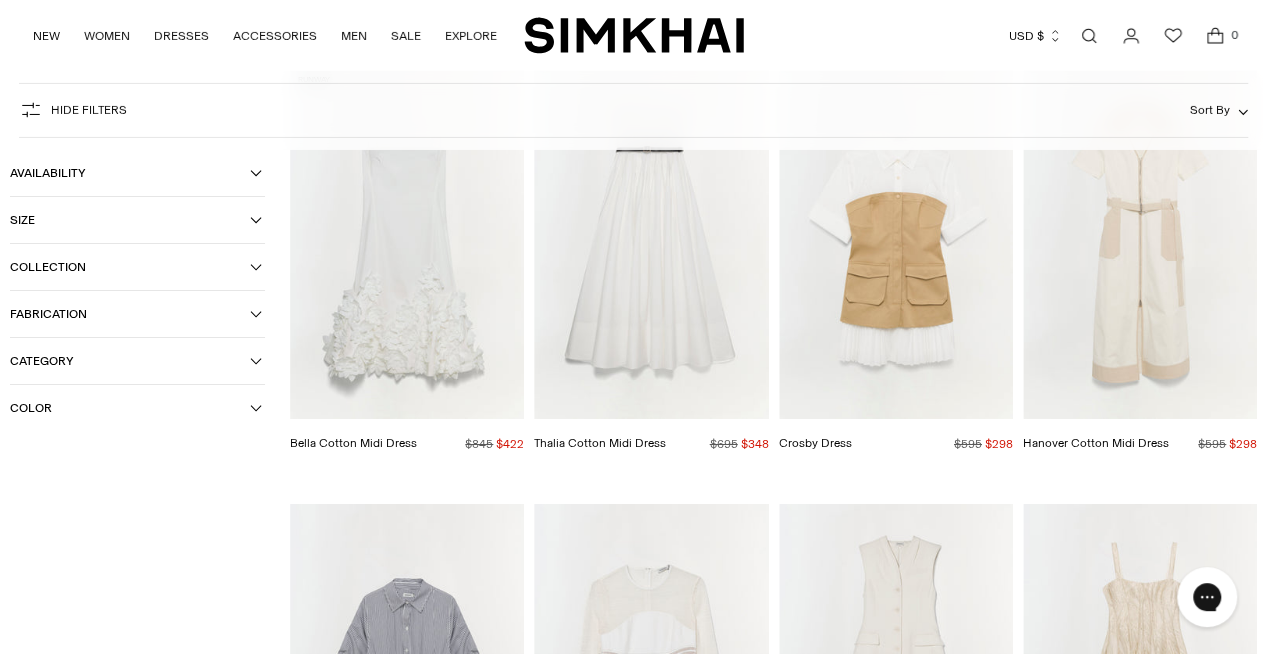 click on "Size" at bounding box center (130, 220) 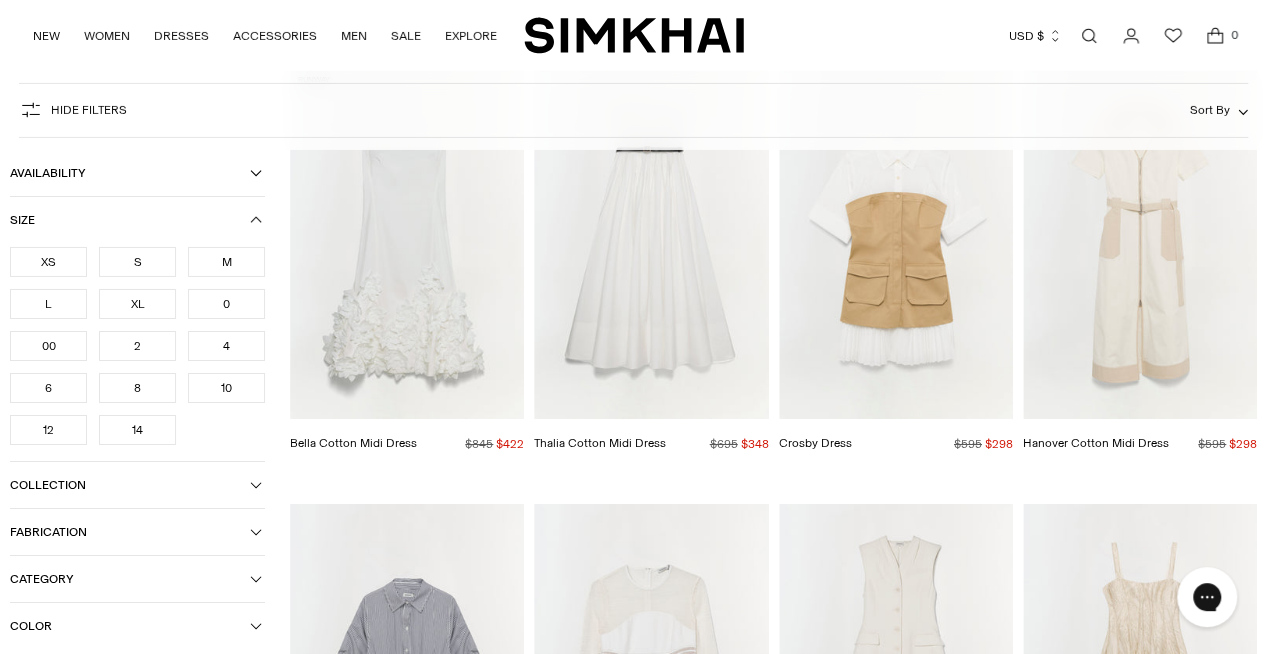 click on "M" at bounding box center [226, 262] 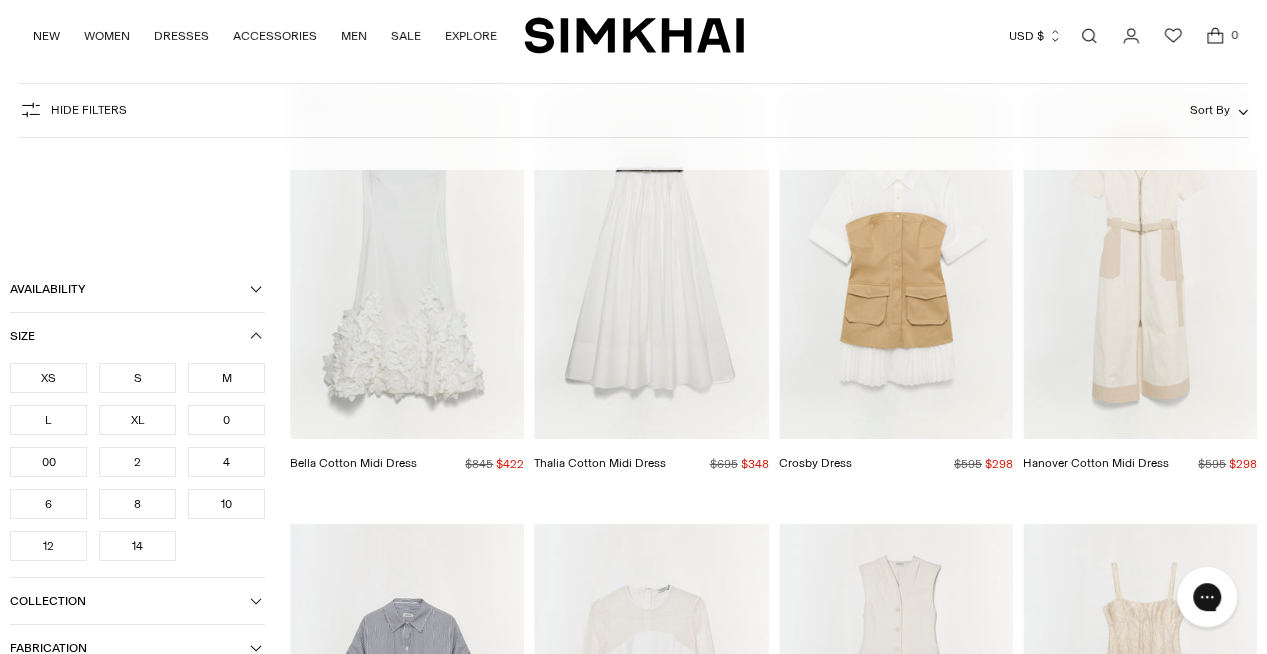 scroll, scrollTop: 3392, scrollLeft: 0, axis: vertical 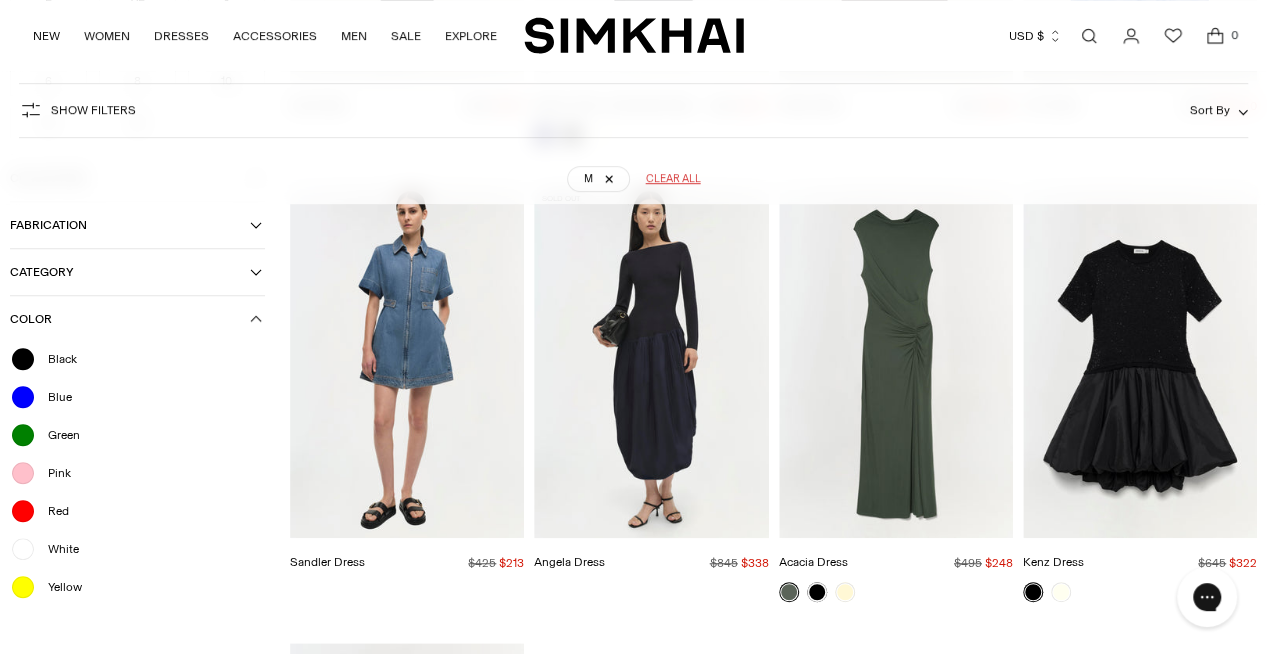click at bounding box center (0, 0) 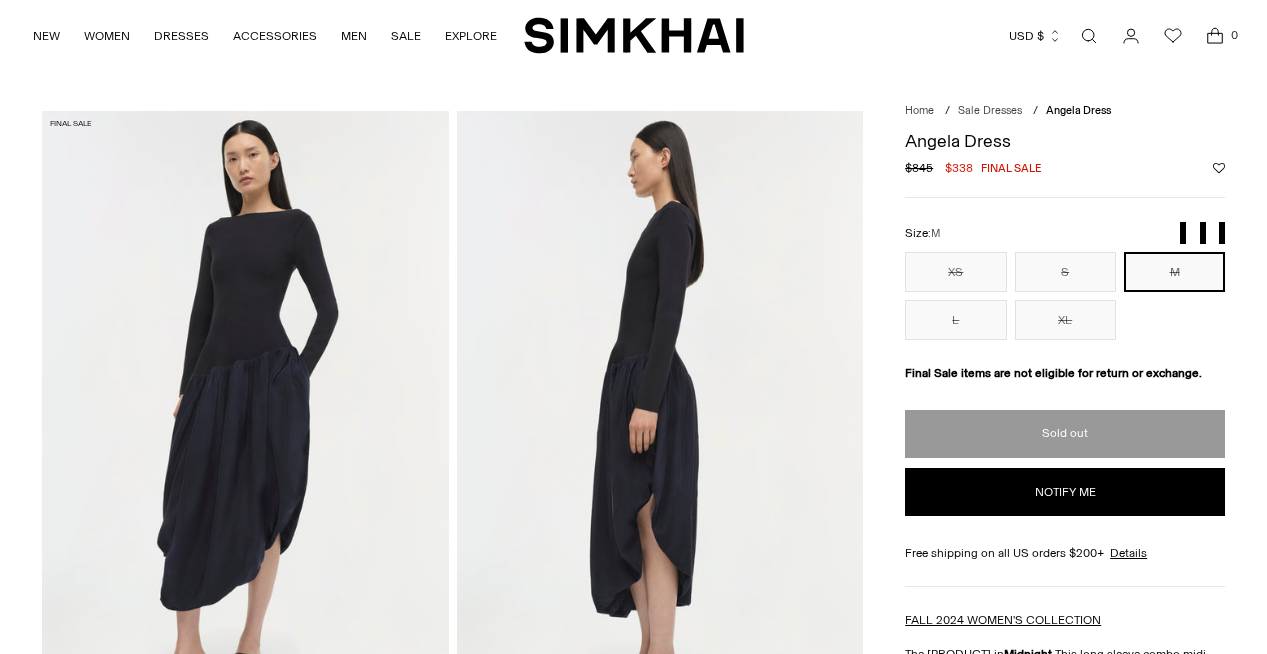 scroll, scrollTop: 0, scrollLeft: 0, axis: both 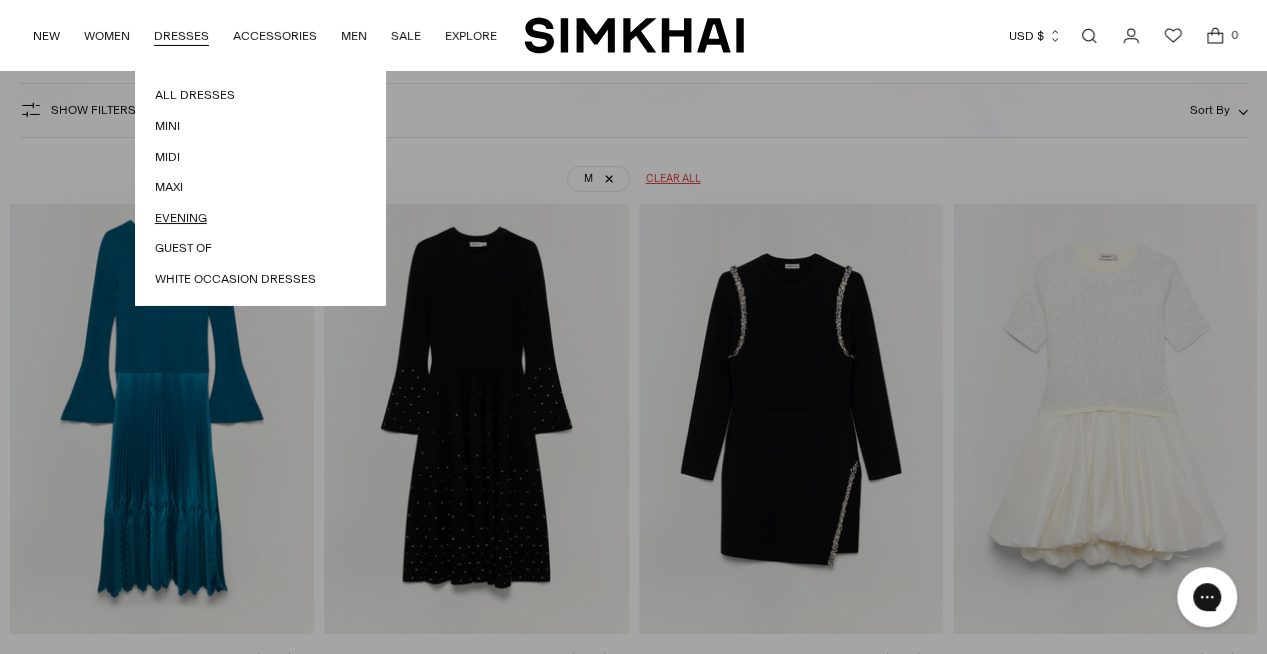 click on "Evening" at bounding box center (260, 218) 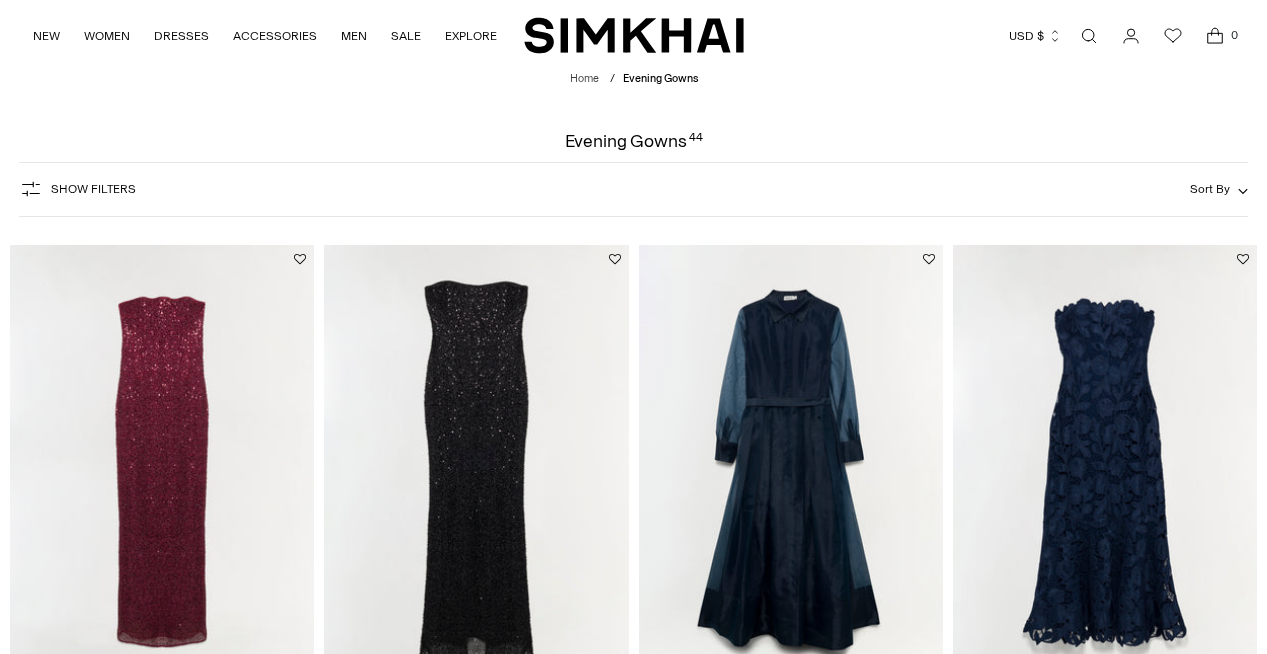 scroll, scrollTop: 0, scrollLeft: 0, axis: both 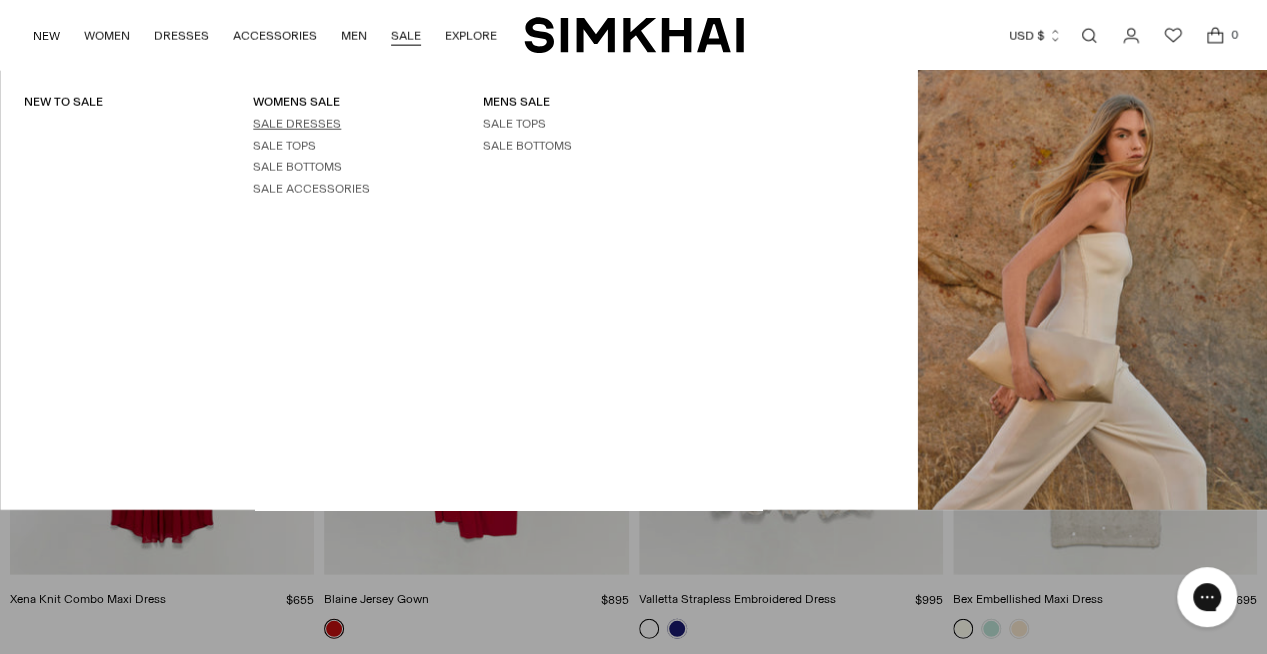 click on "SALE DRESSES" at bounding box center (297, 124) 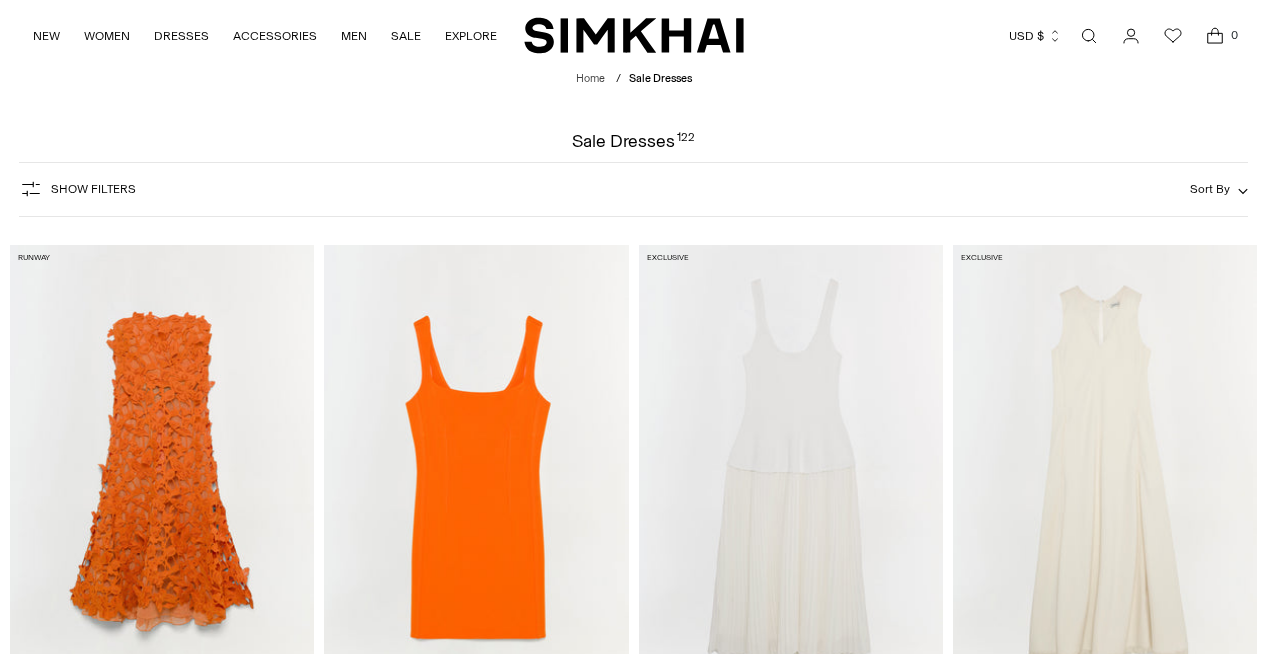 scroll, scrollTop: 0, scrollLeft: 0, axis: both 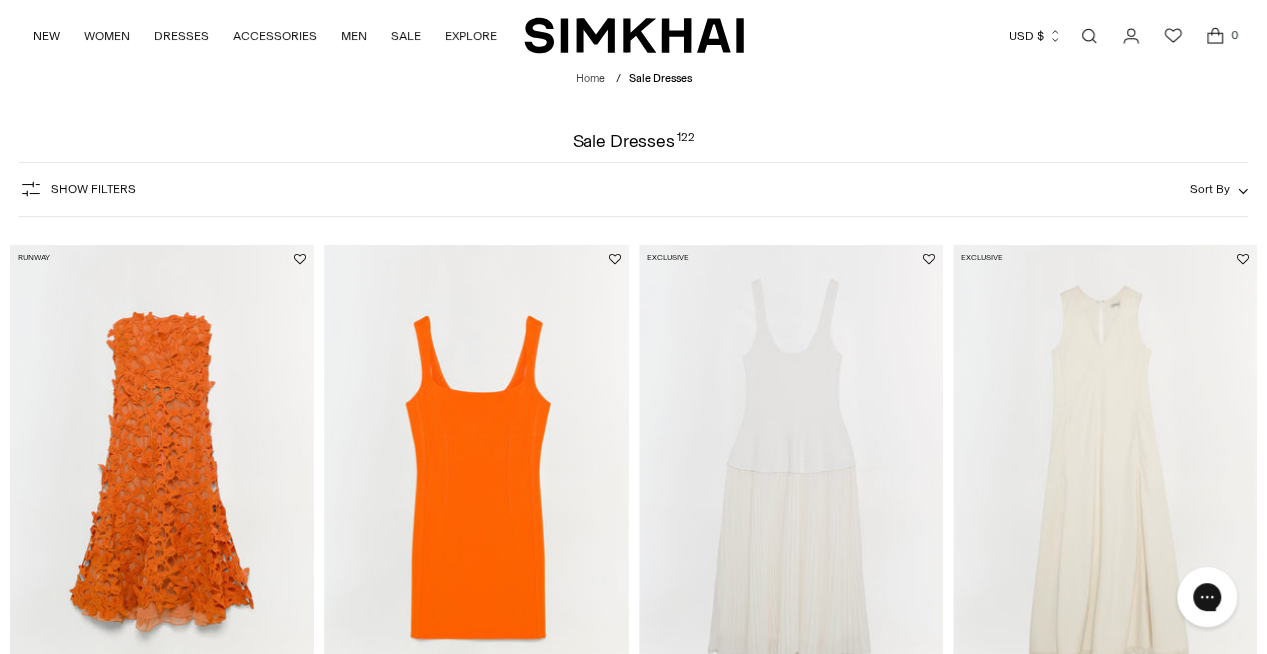 click on "Show Filters" at bounding box center [93, 189] 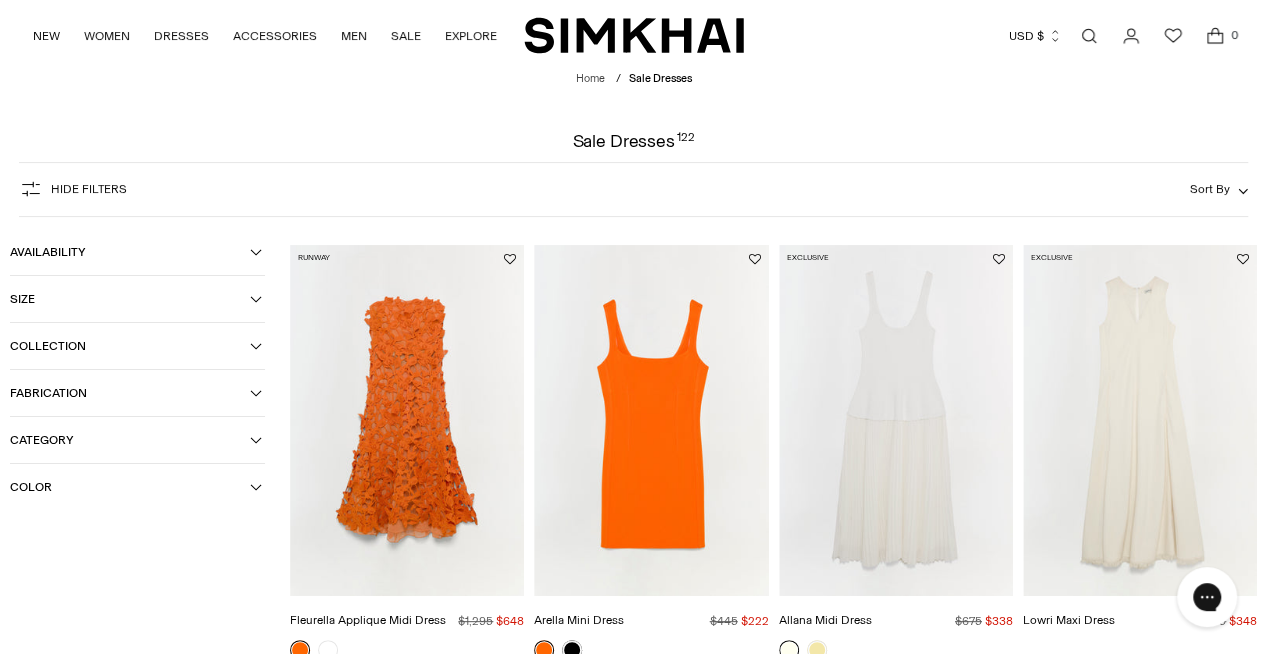 click on "Hide filters" at bounding box center (89, 189) 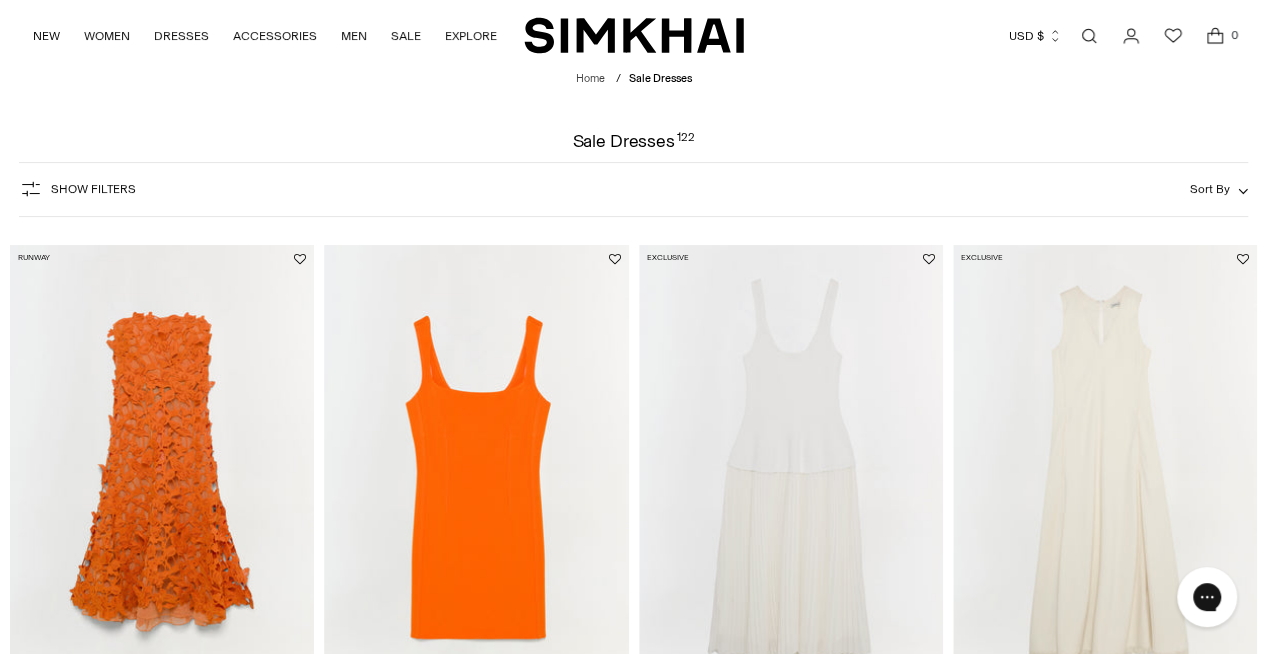 click on "Show Filters" at bounding box center (93, 189) 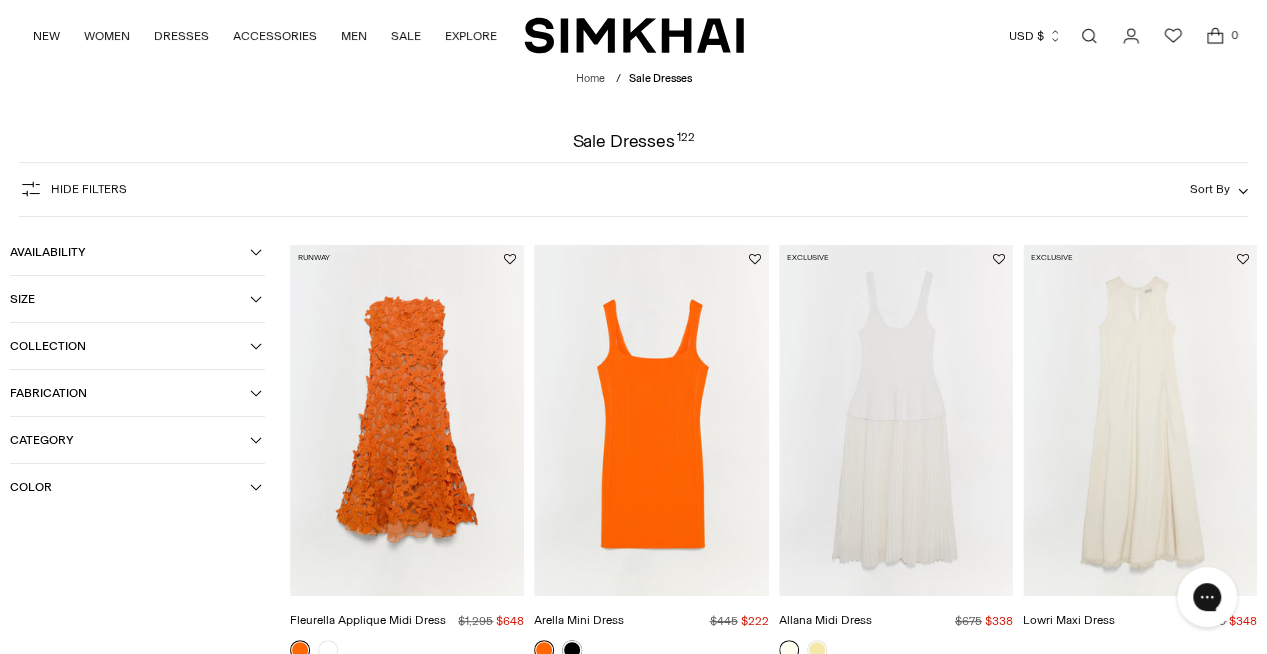click on "Size" at bounding box center (130, 299) 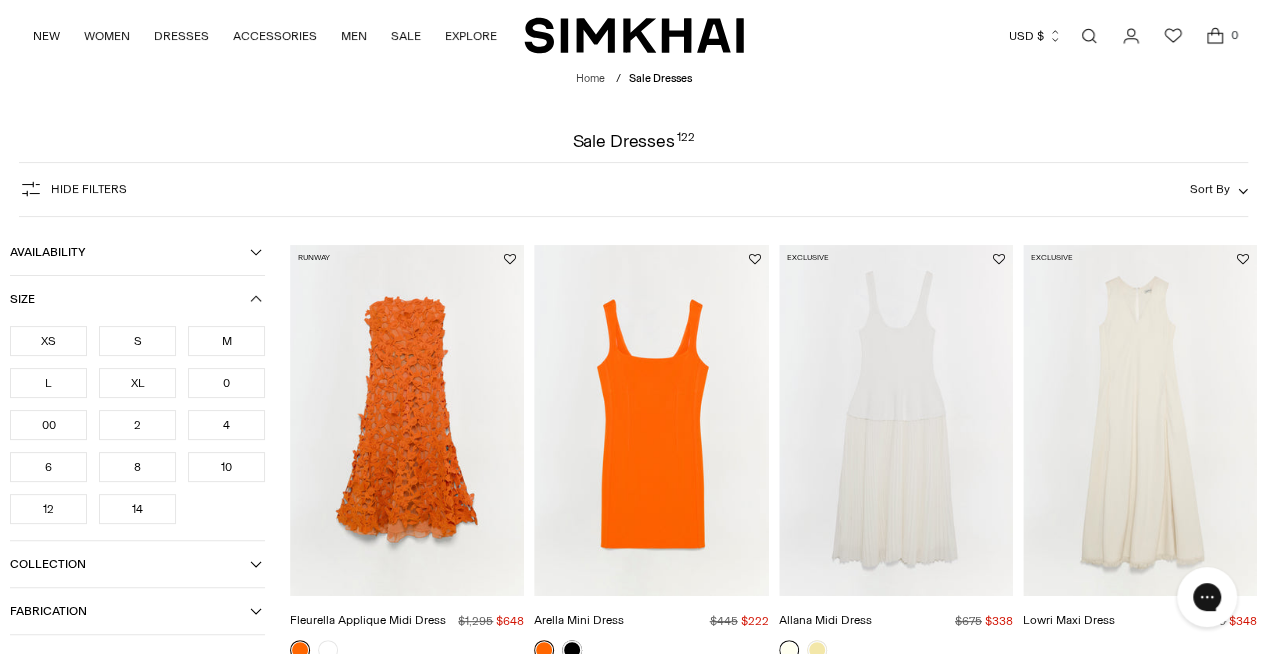 click on "M" at bounding box center [226, 341] 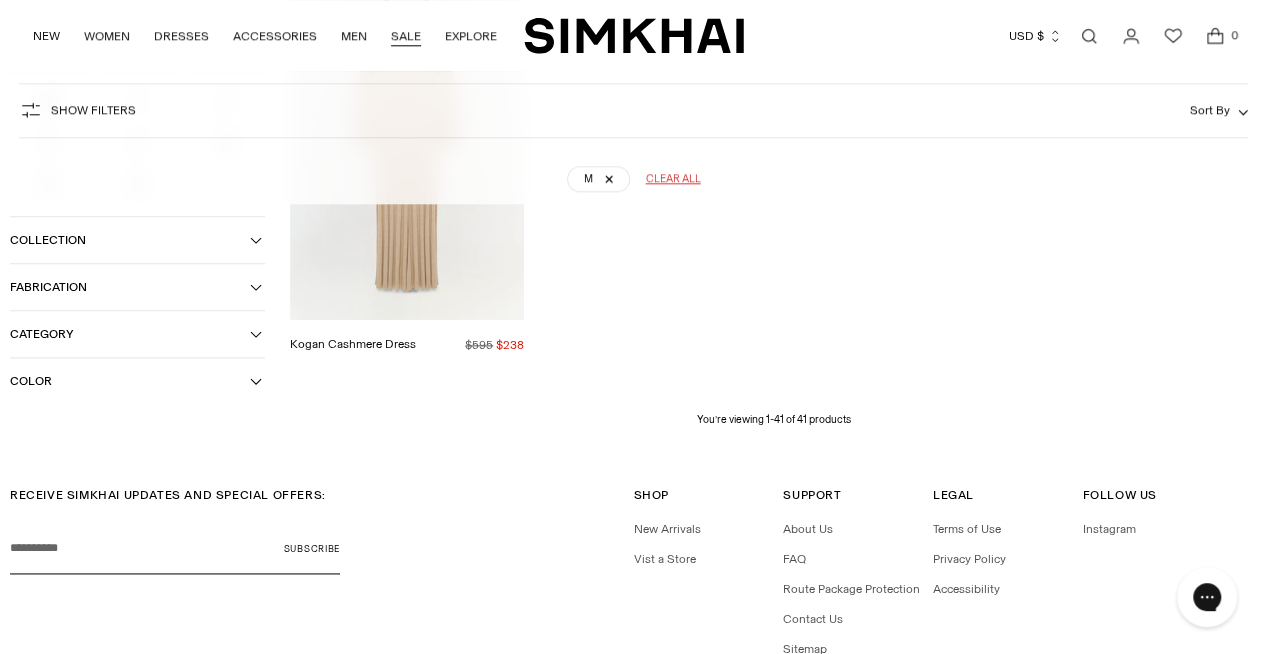 scroll, scrollTop: 4946, scrollLeft: 0, axis: vertical 